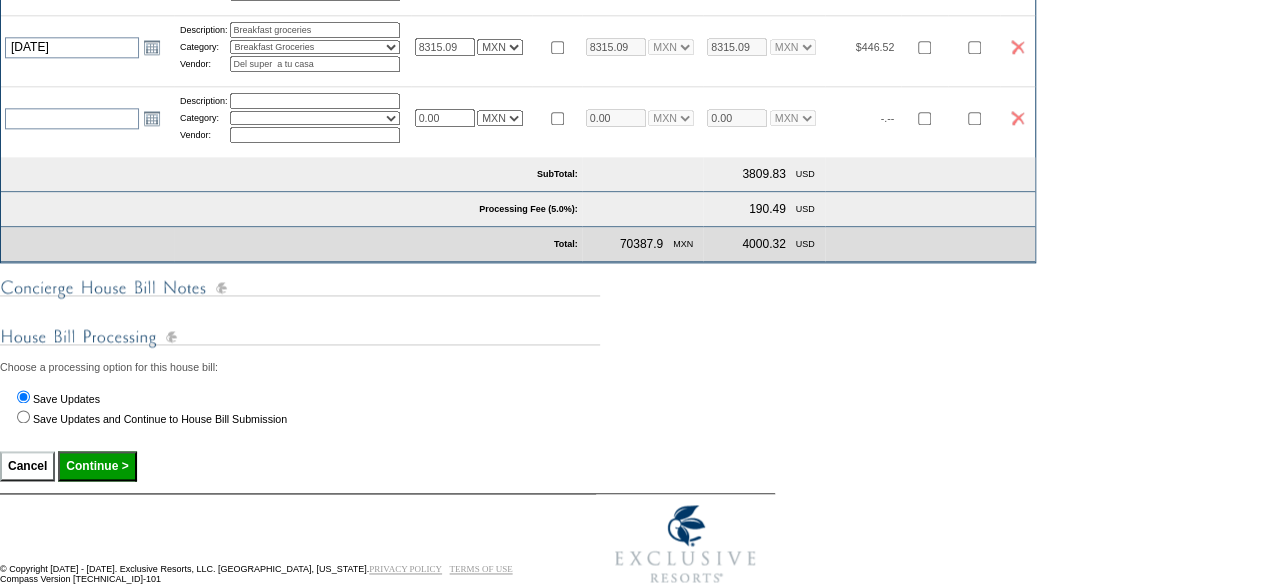 click on "Processing
Fee (5.0%):" at bounding box center (291, 209) 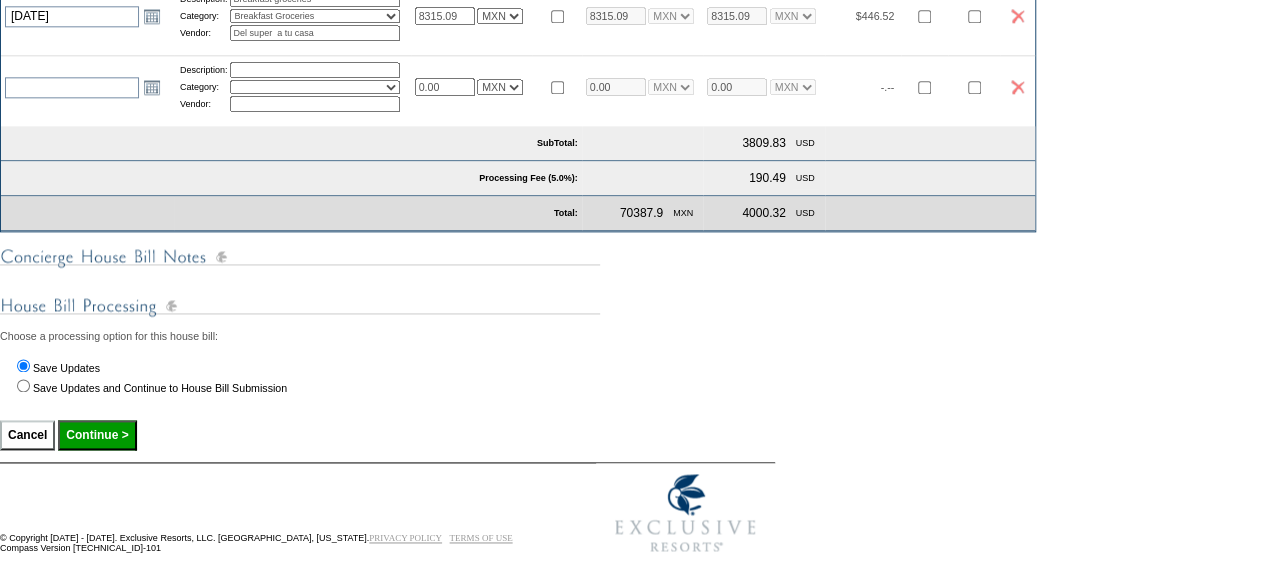 scroll, scrollTop: 1202, scrollLeft: 0, axis: vertical 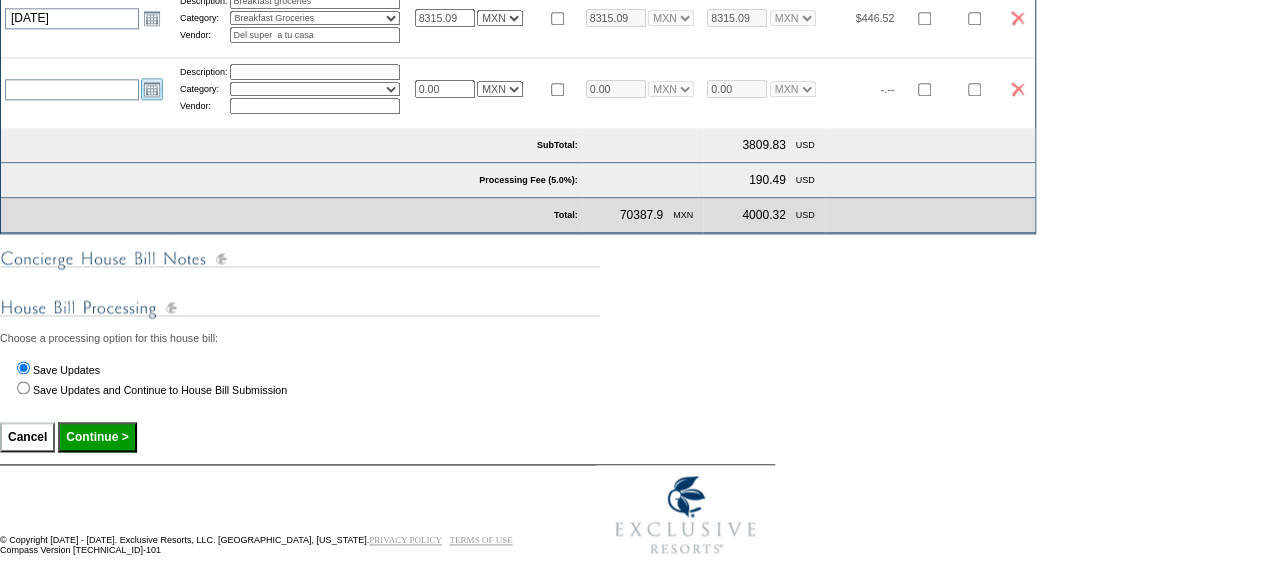 click on "Open the calendar popup." at bounding box center (152, 89) 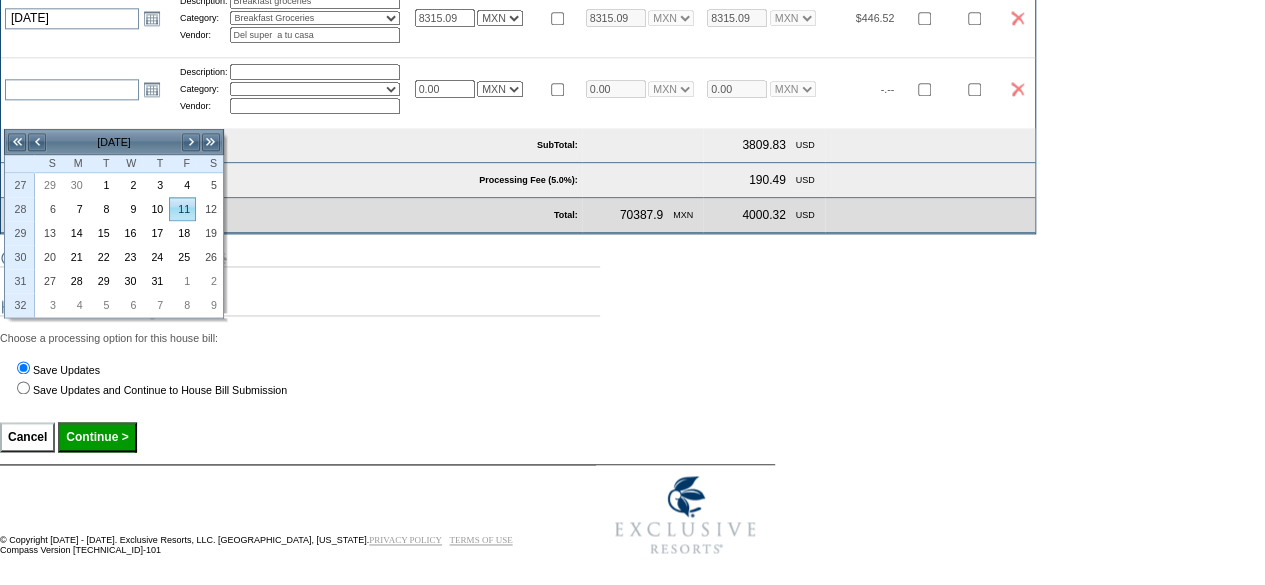 click on "11" at bounding box center (182, 209) 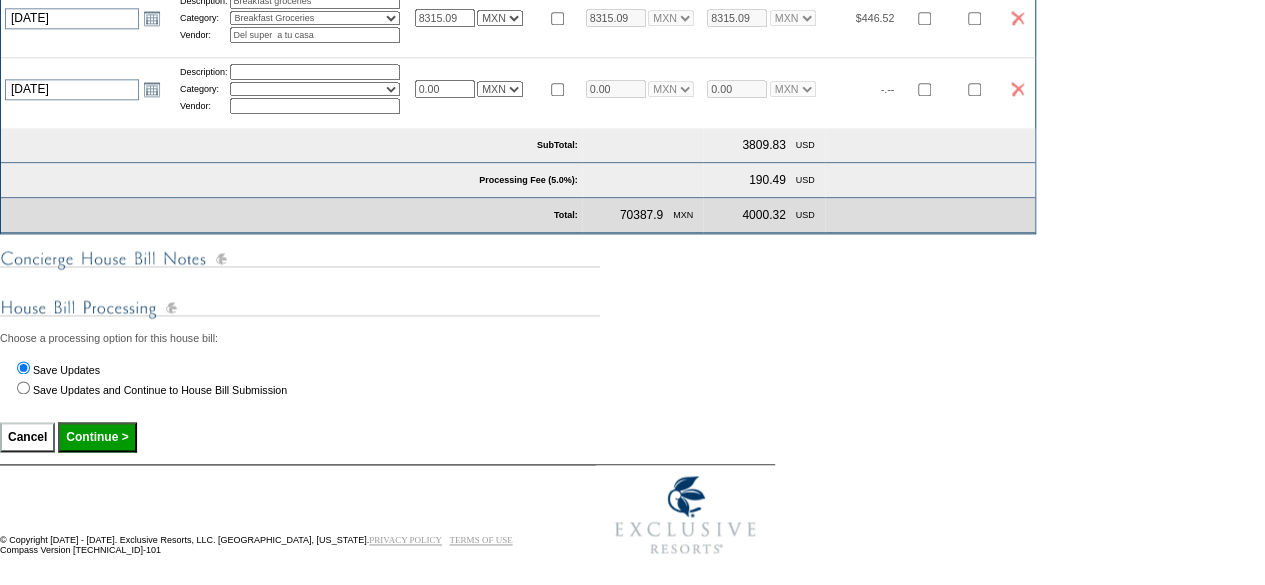 click at bounding box center (315, 72) 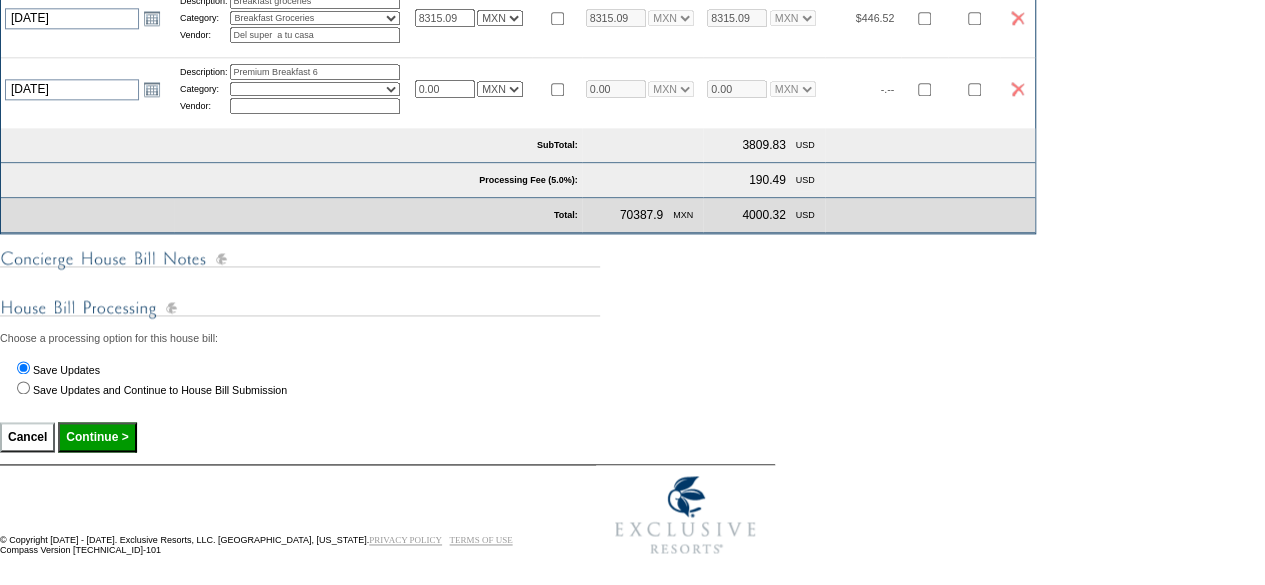 type on "Premium Breakfast 6" 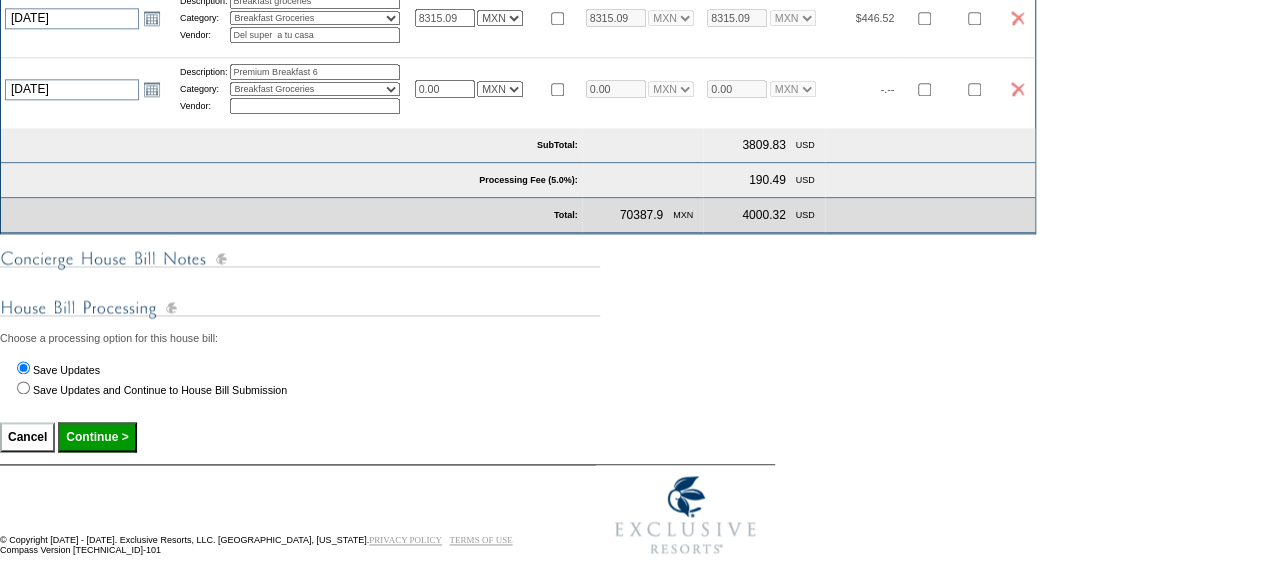select on "6" 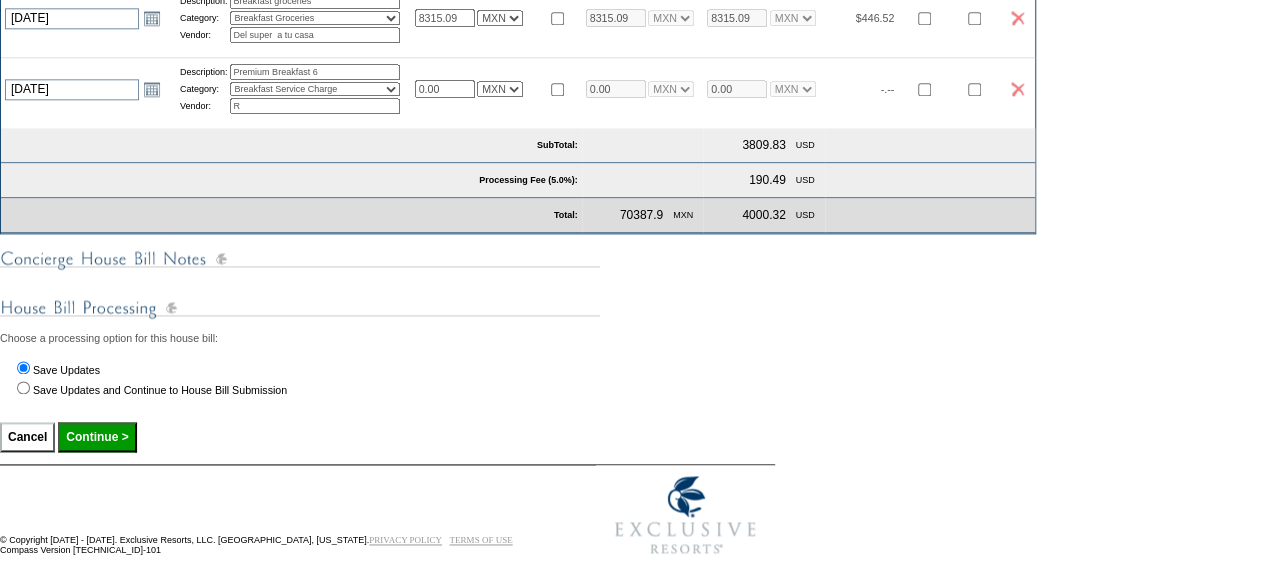 type on "Real del Mar" 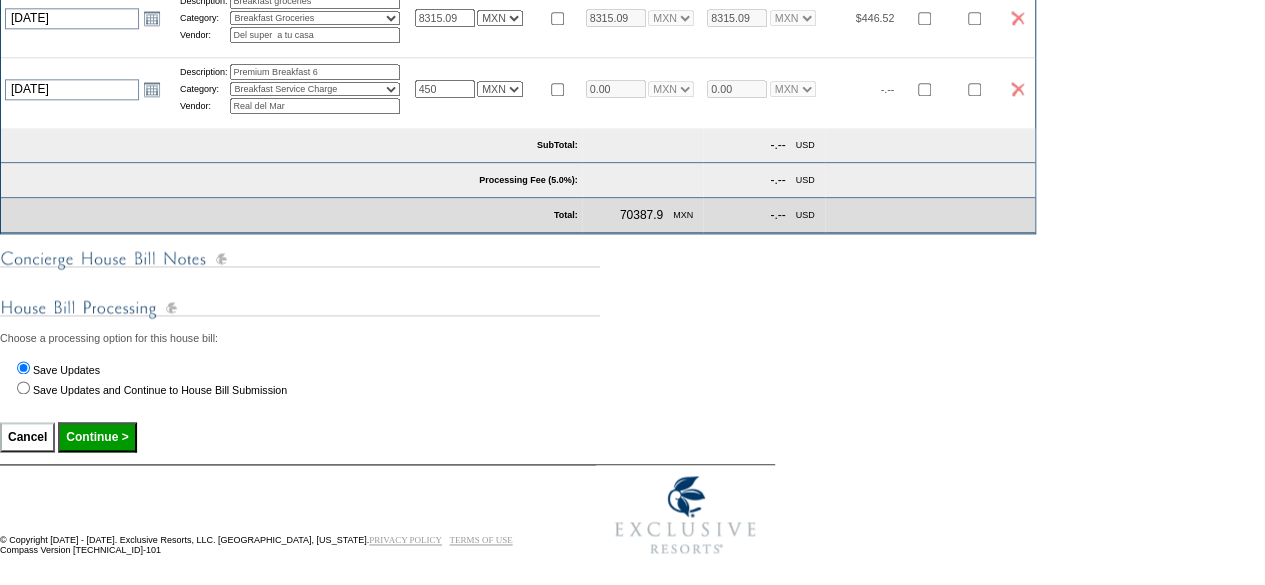 type on "450.00" 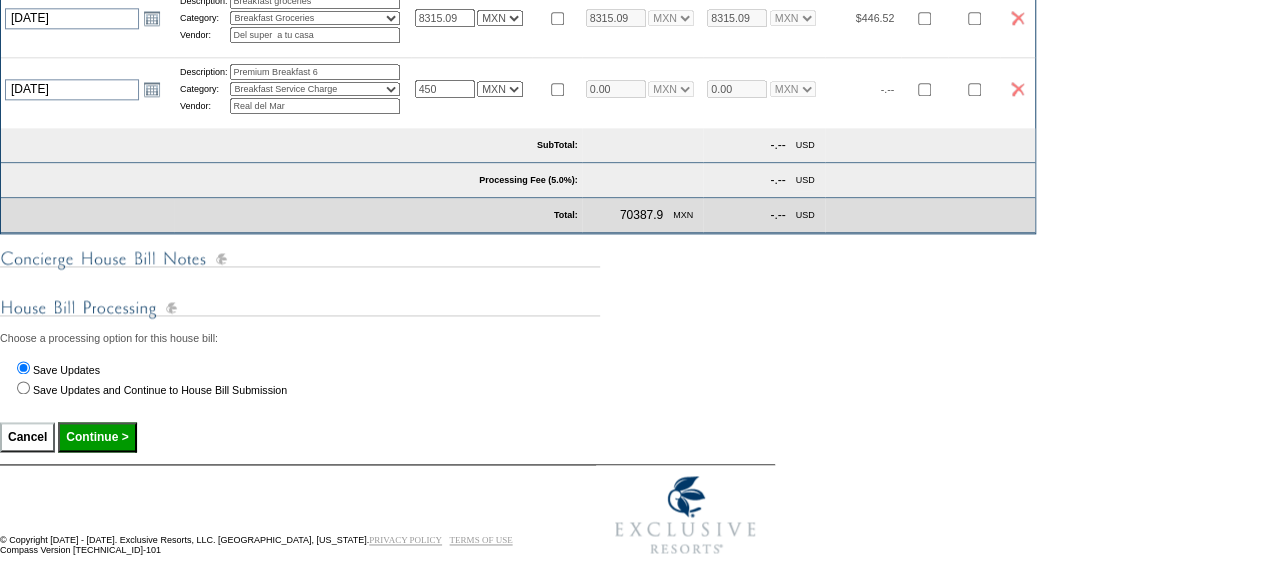 type on "450.00" 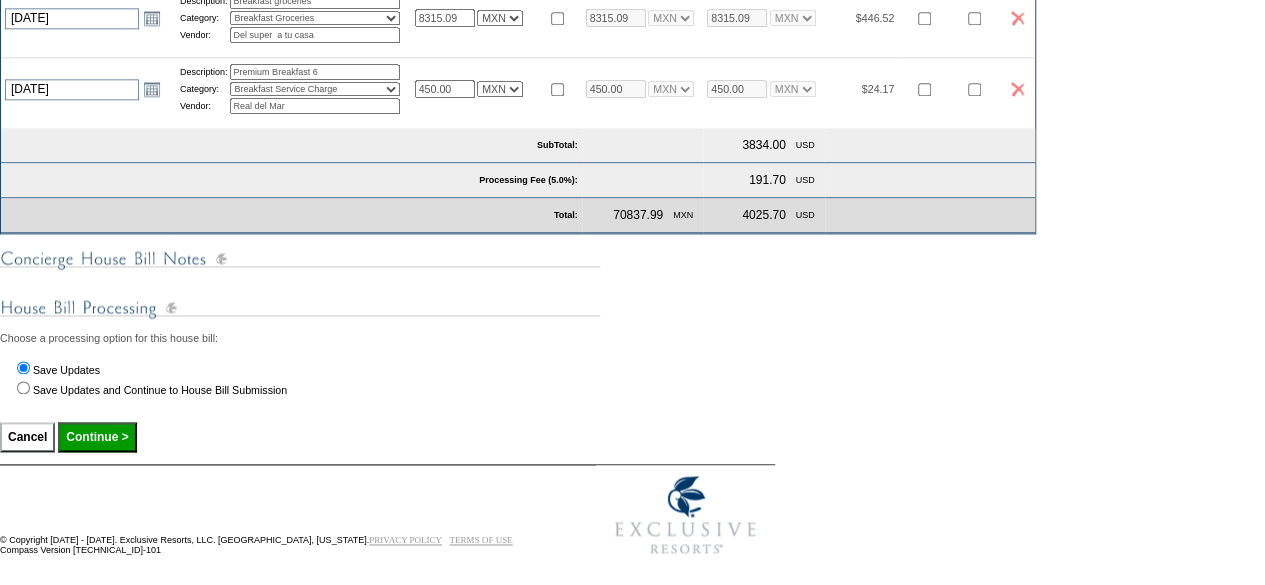 select on "1" 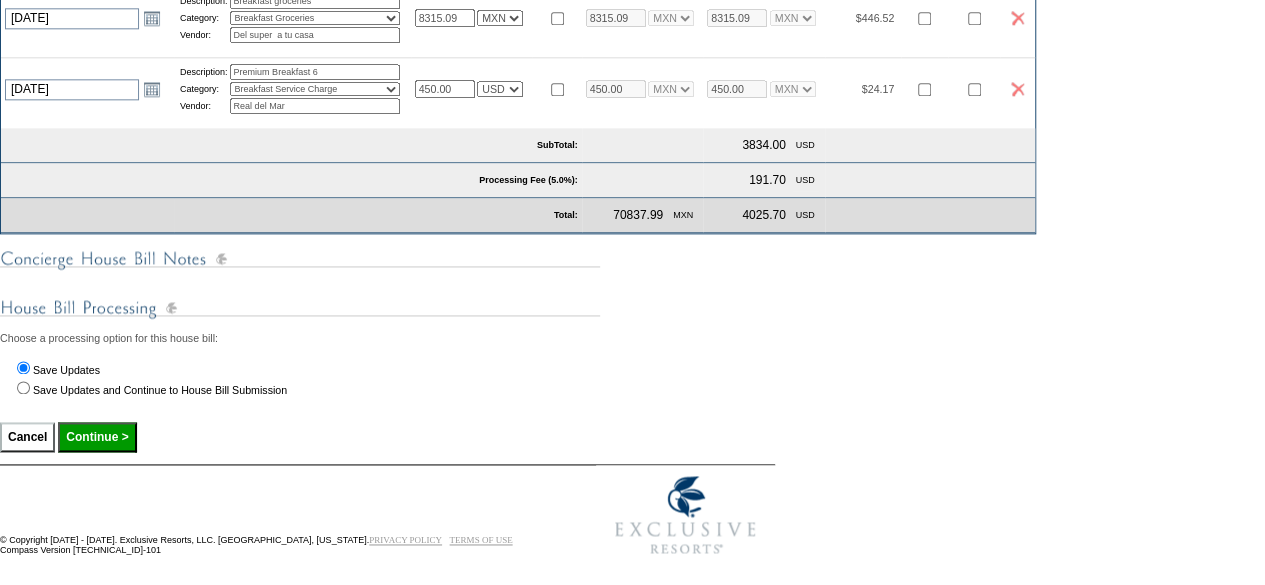 select on "1" 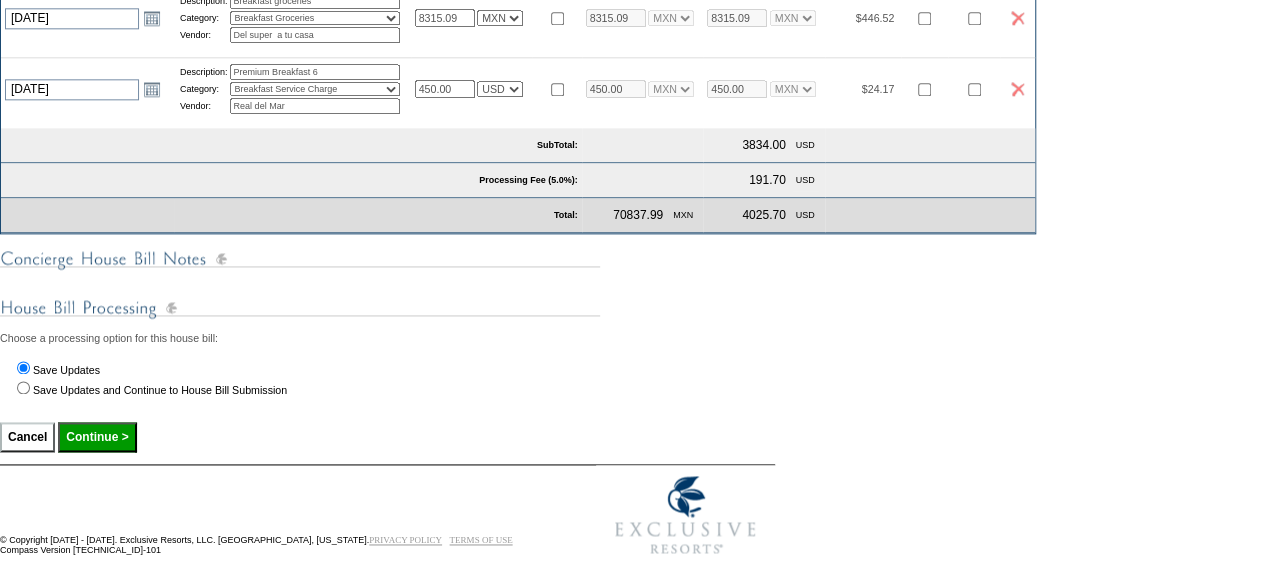 select on "1" 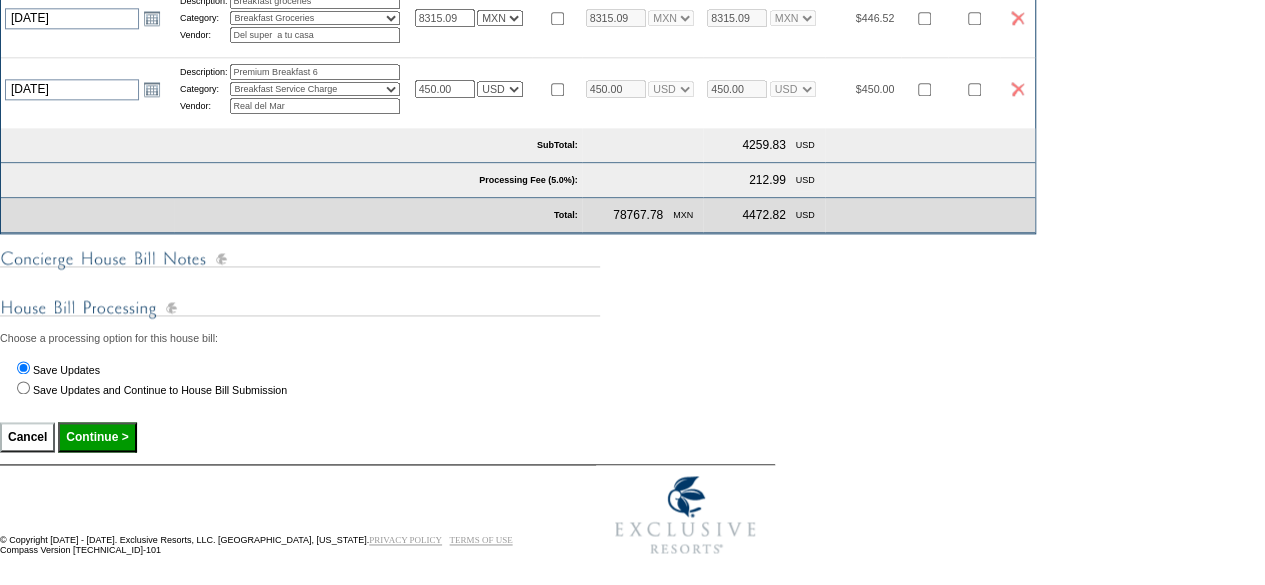 select on "1" 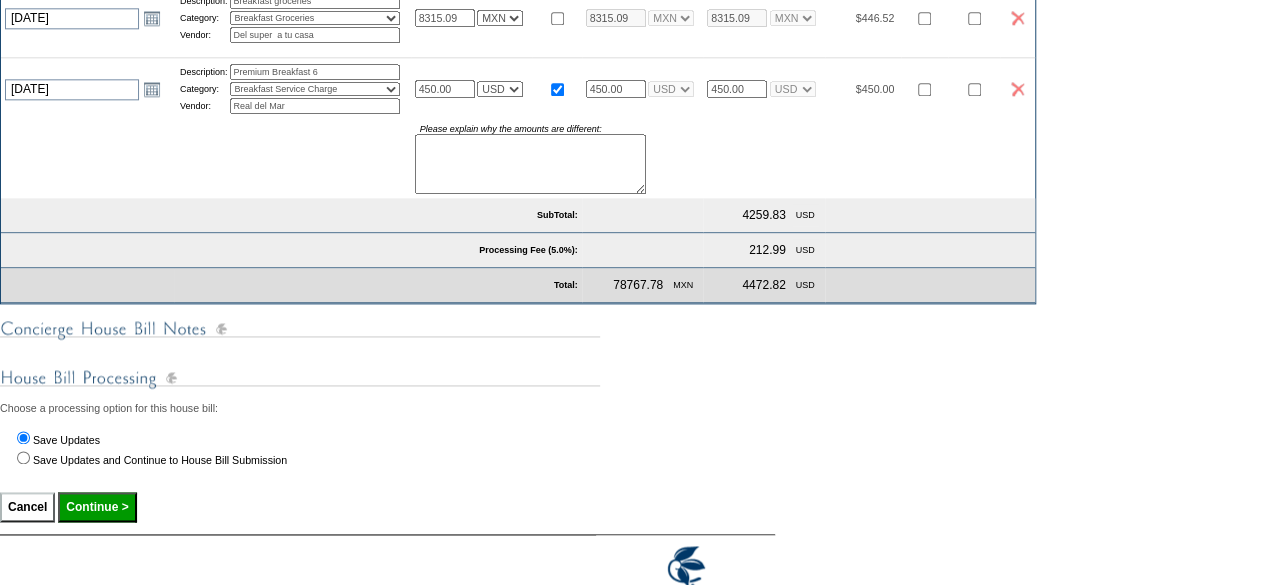 click at bounding box center (530, 164) 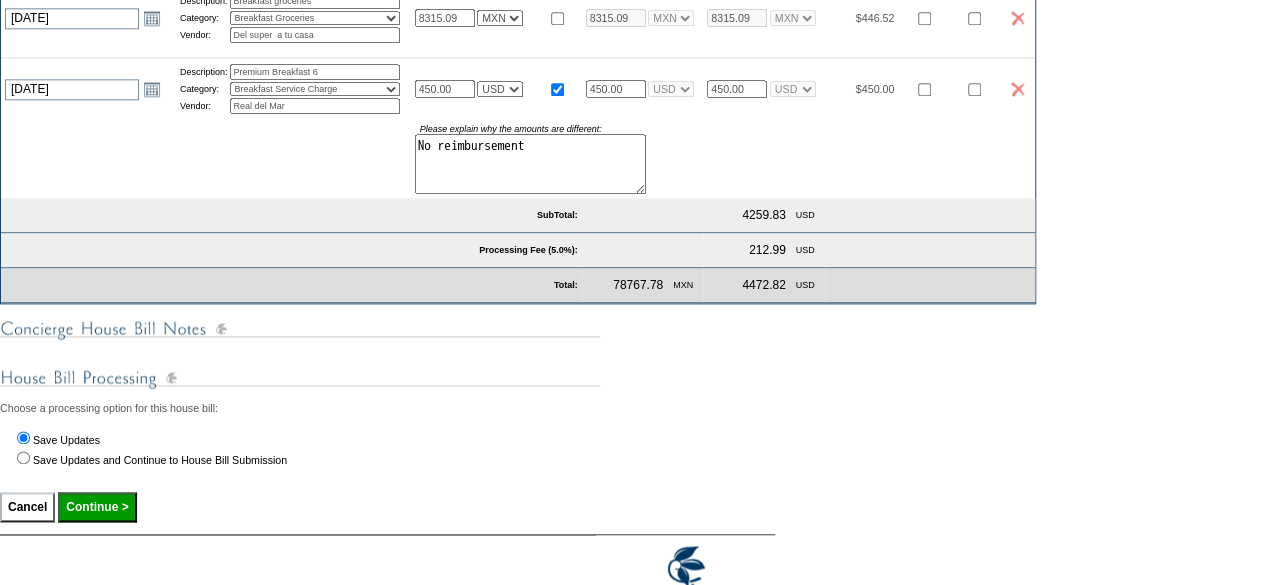 type on "No reimbursement" 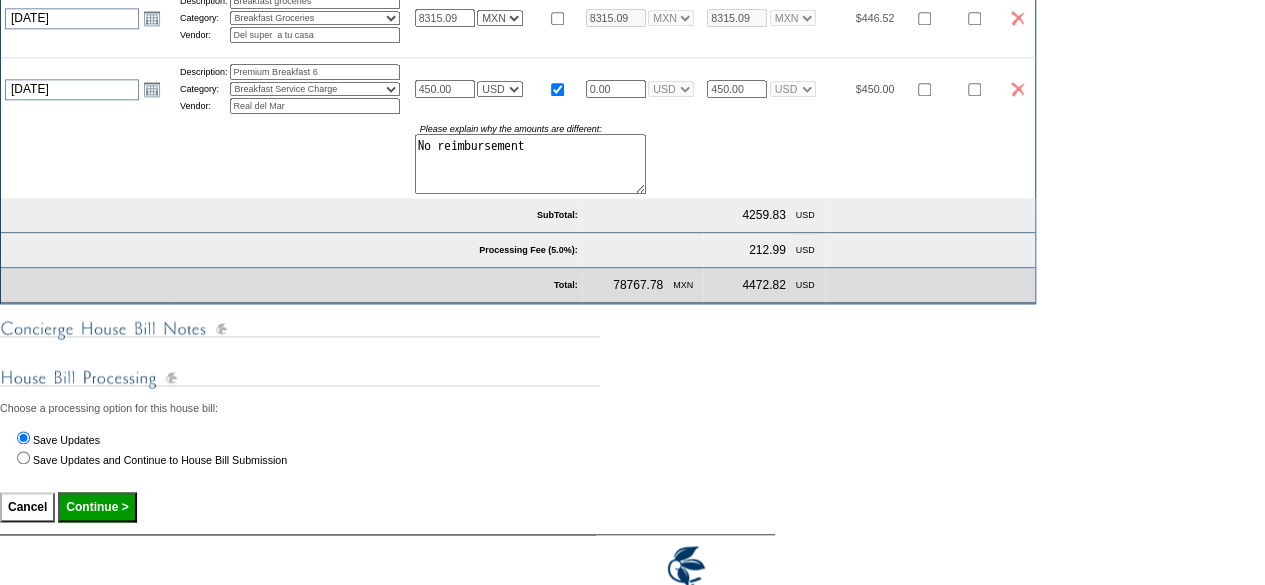 type on "0.00" 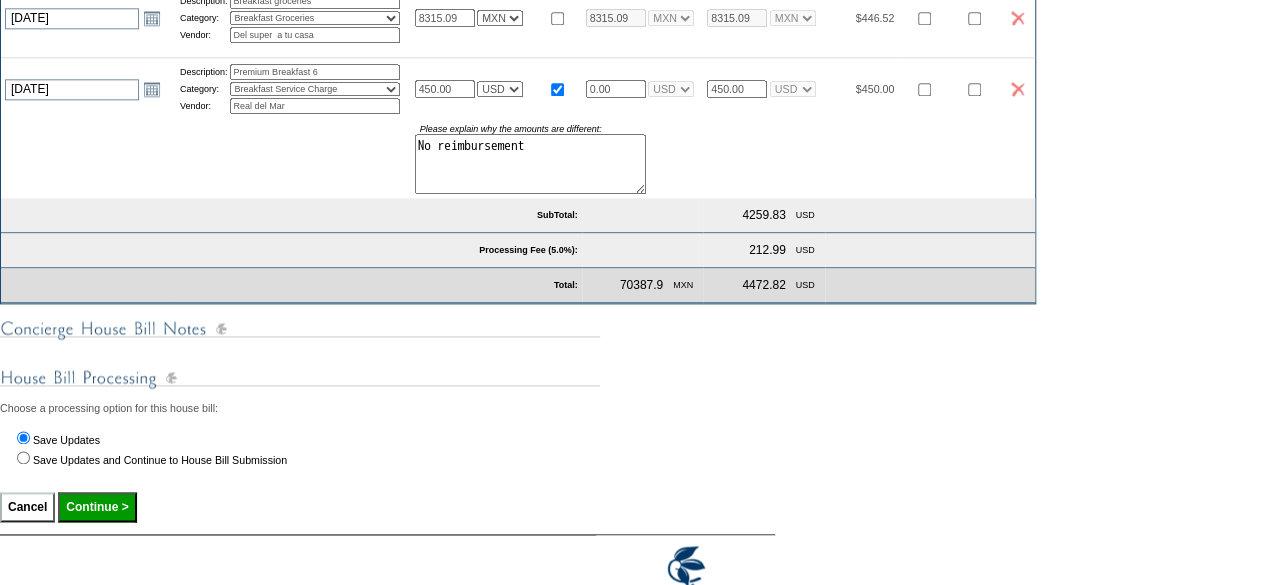 click at bounding box center [974, 88] 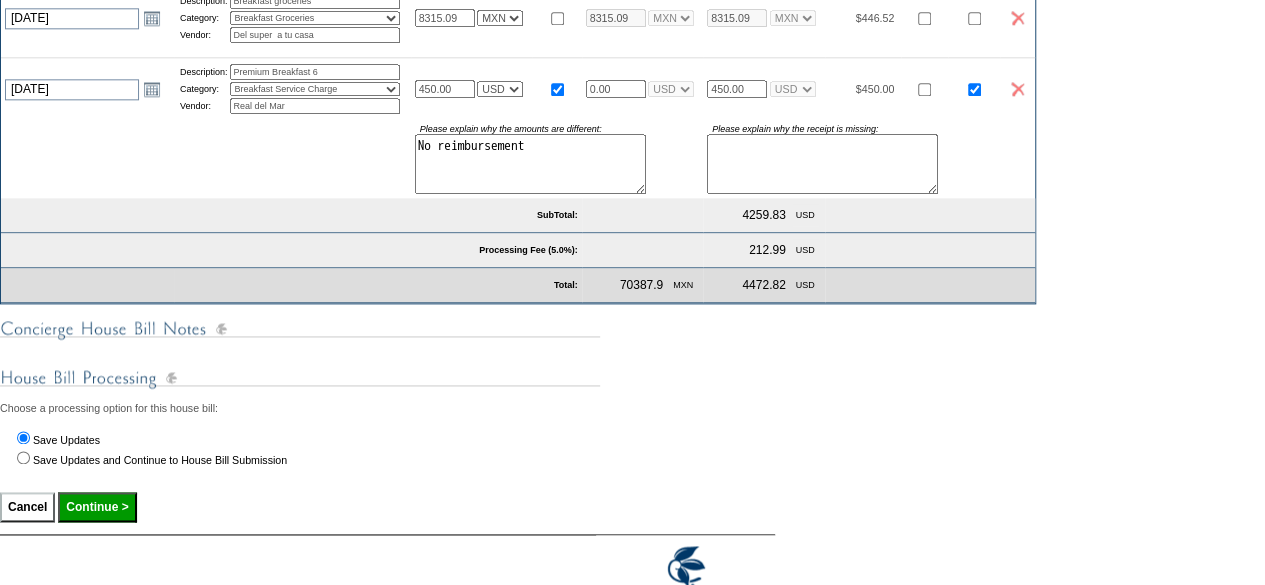 click at bounding box center [822, 164] 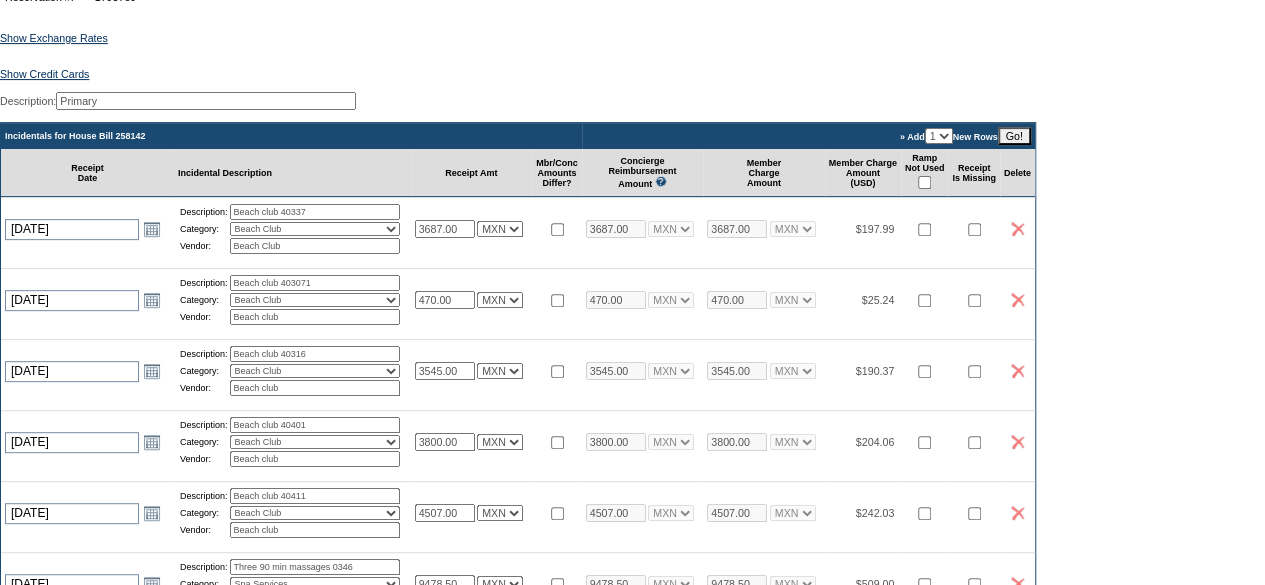 scroll, scrollTop: 278, scrollLeft: 0, axis: vertical 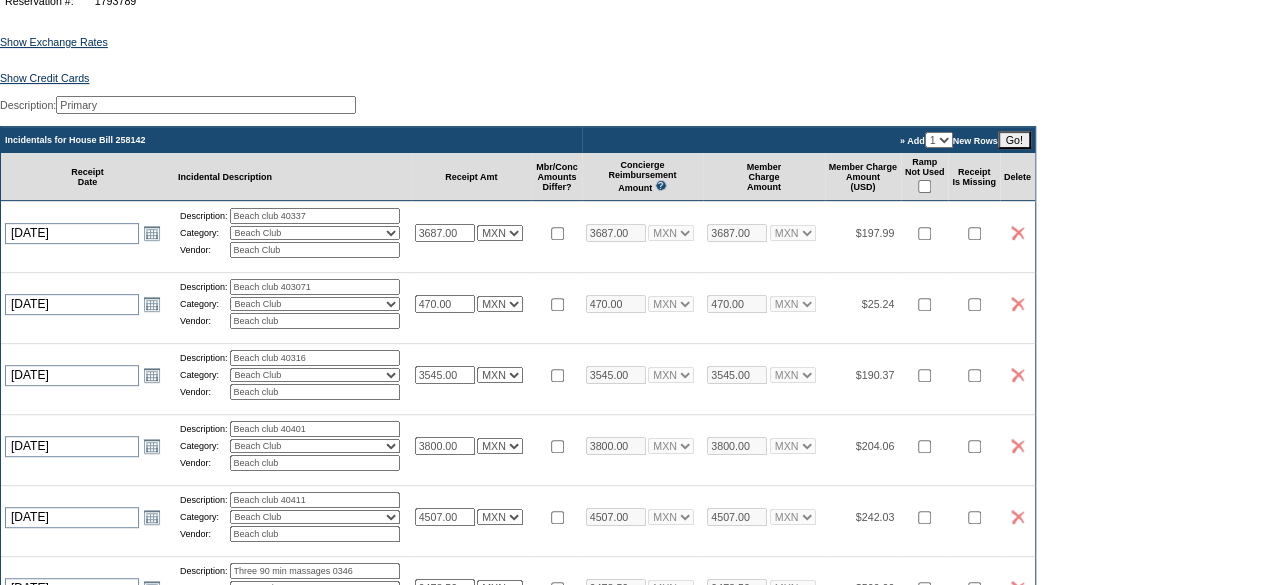type on "No reimbursement" 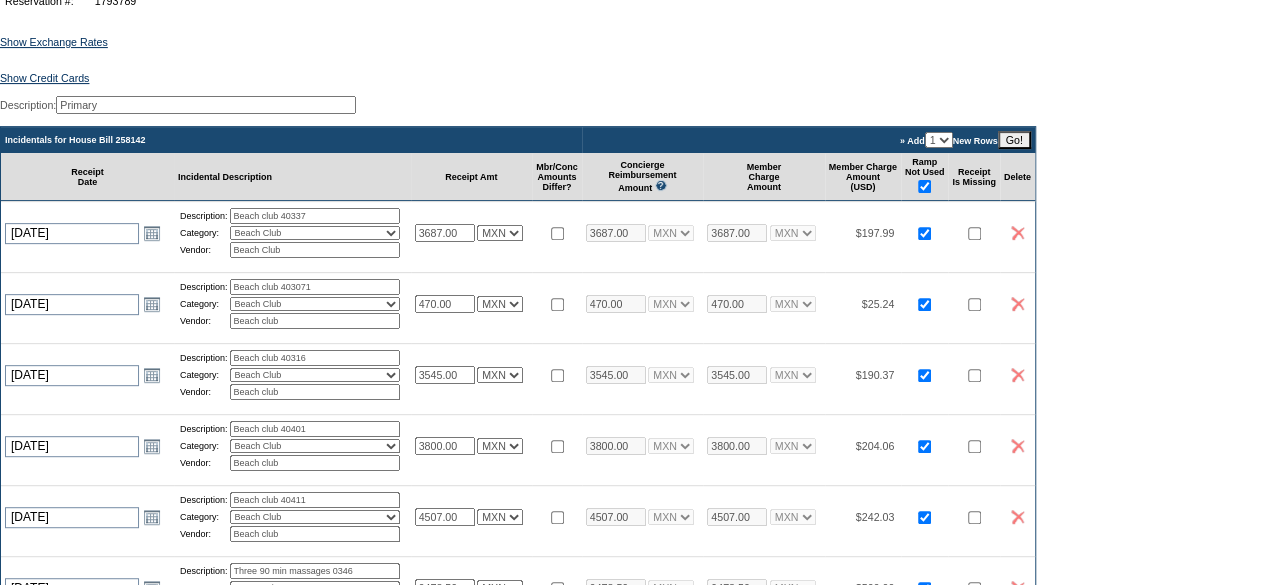 checkbox on "true" 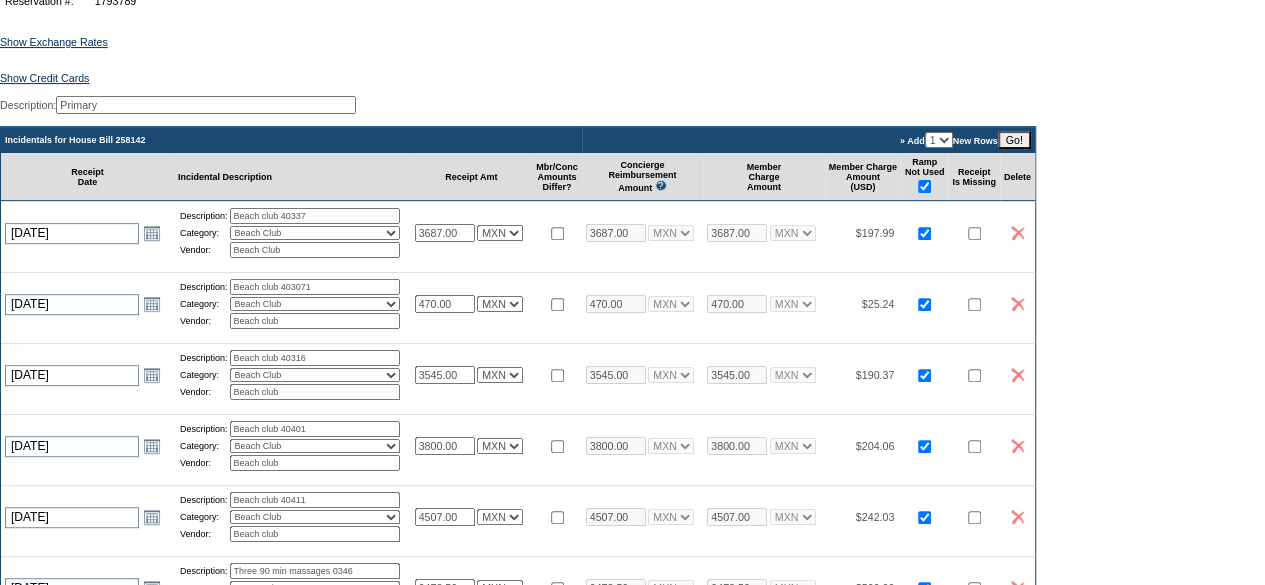 checkbox on "true" 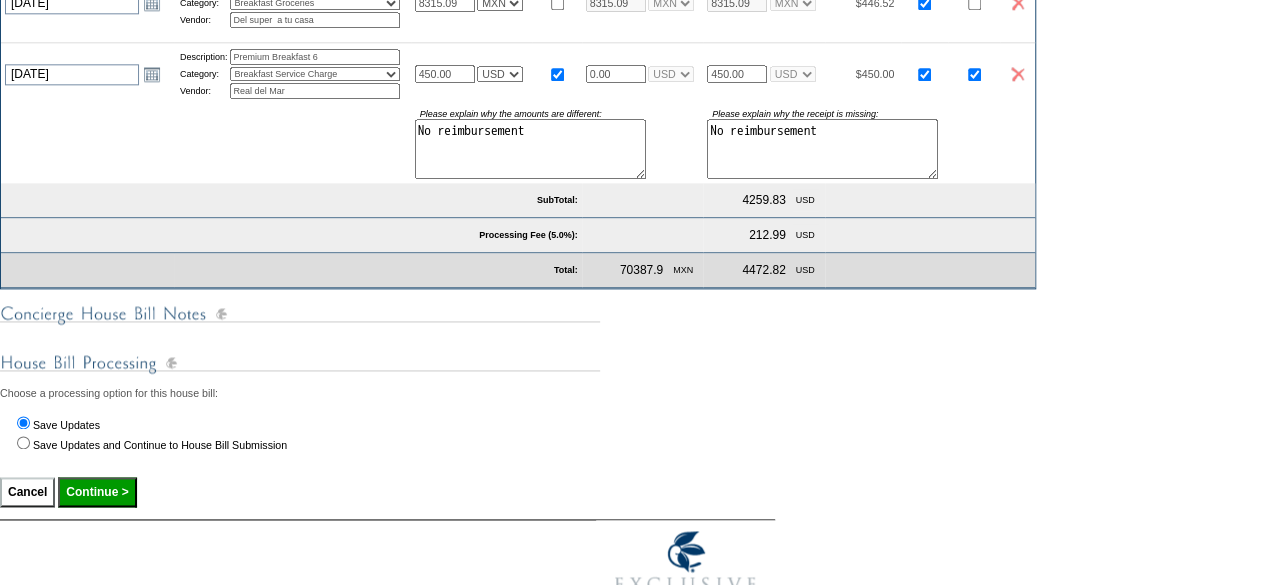 scroll, scrollTop: 1264, scrollLeft: 0, axis: vertical 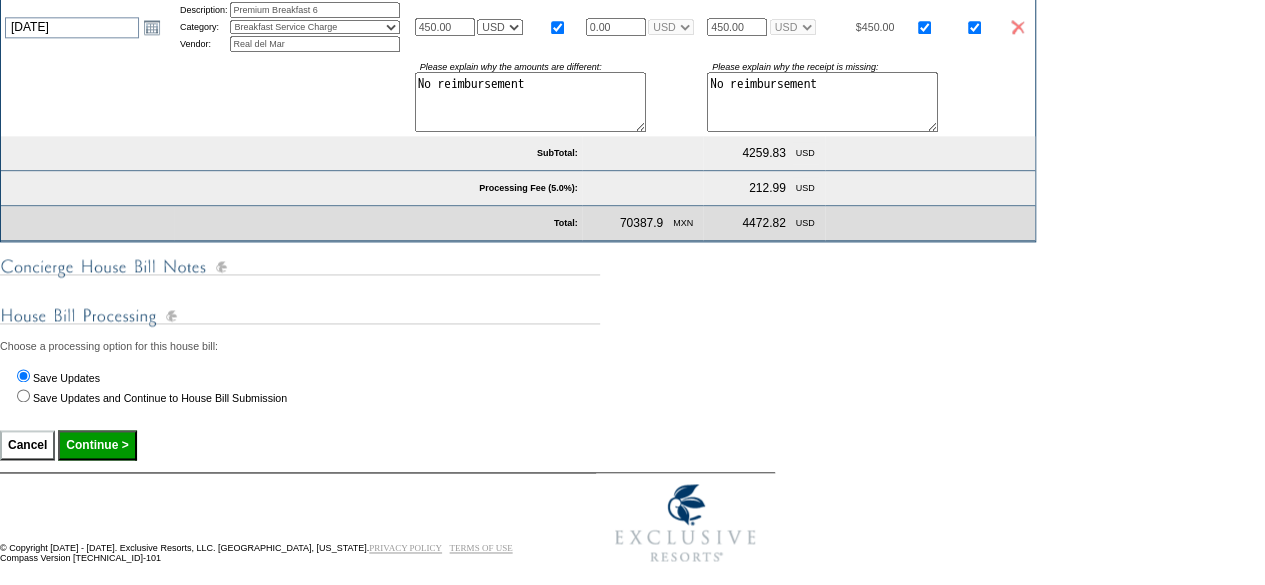 click on "Continue >" at bounding box center [97, 445] 